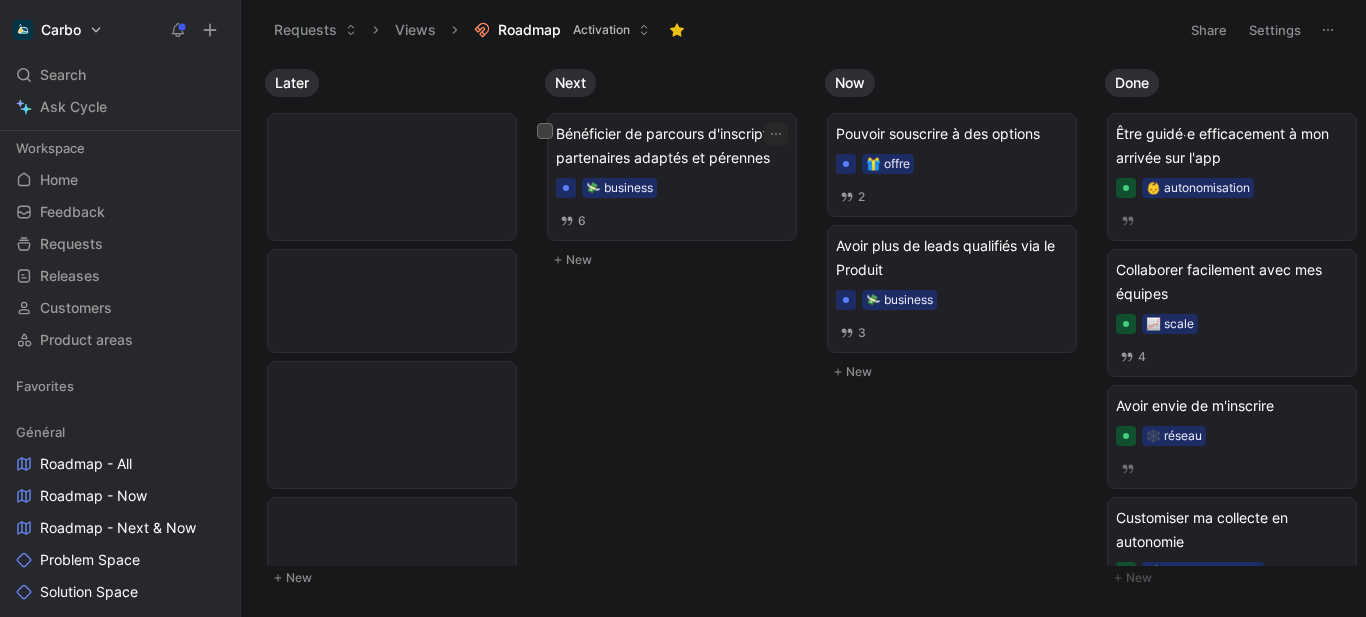 scroll, scrollTop: 0, scrollLeft: 0, axis: both 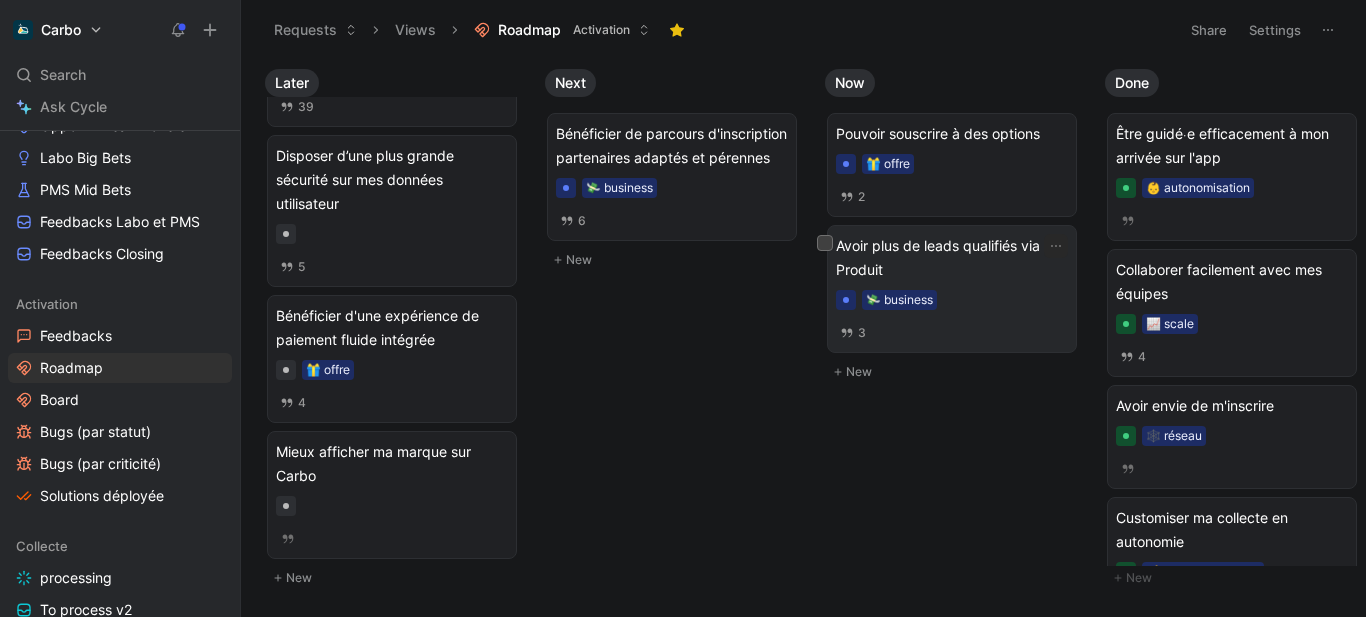 click on "Avoir plus de leads qualifiés via le Produit" at bounding box center (952, 258) 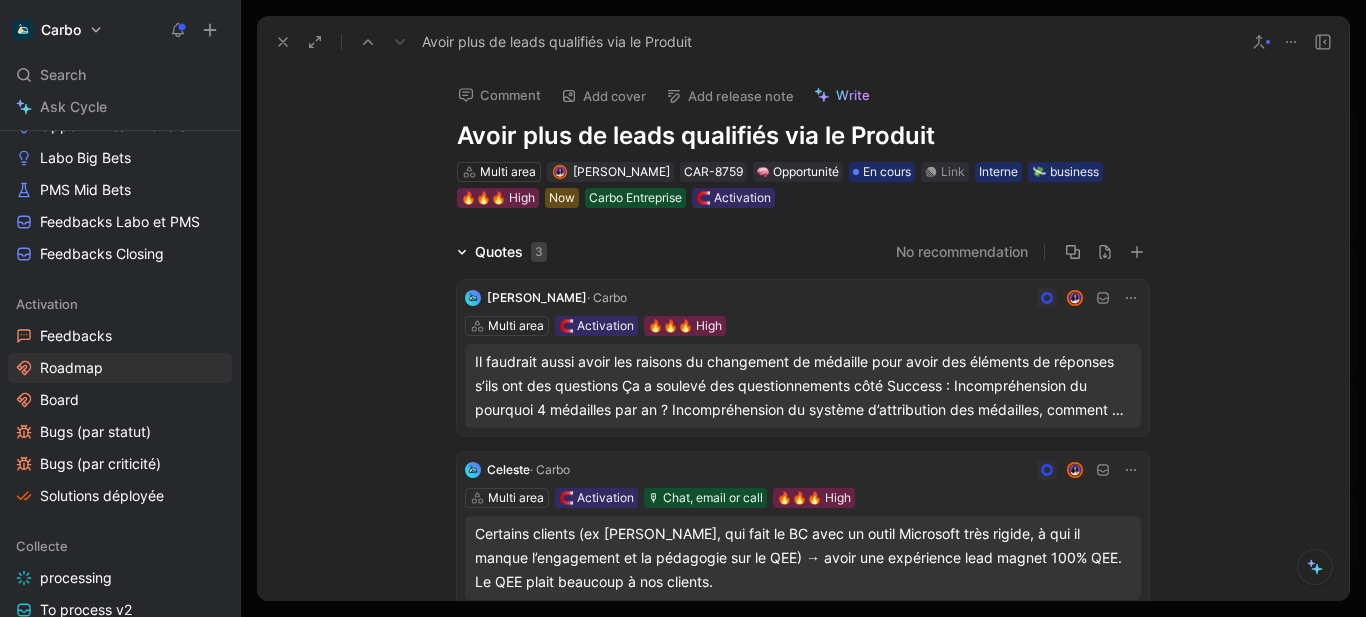 click on "Avoir plus de leads qualifiés via le Produit" at bounding box center [803, 136] 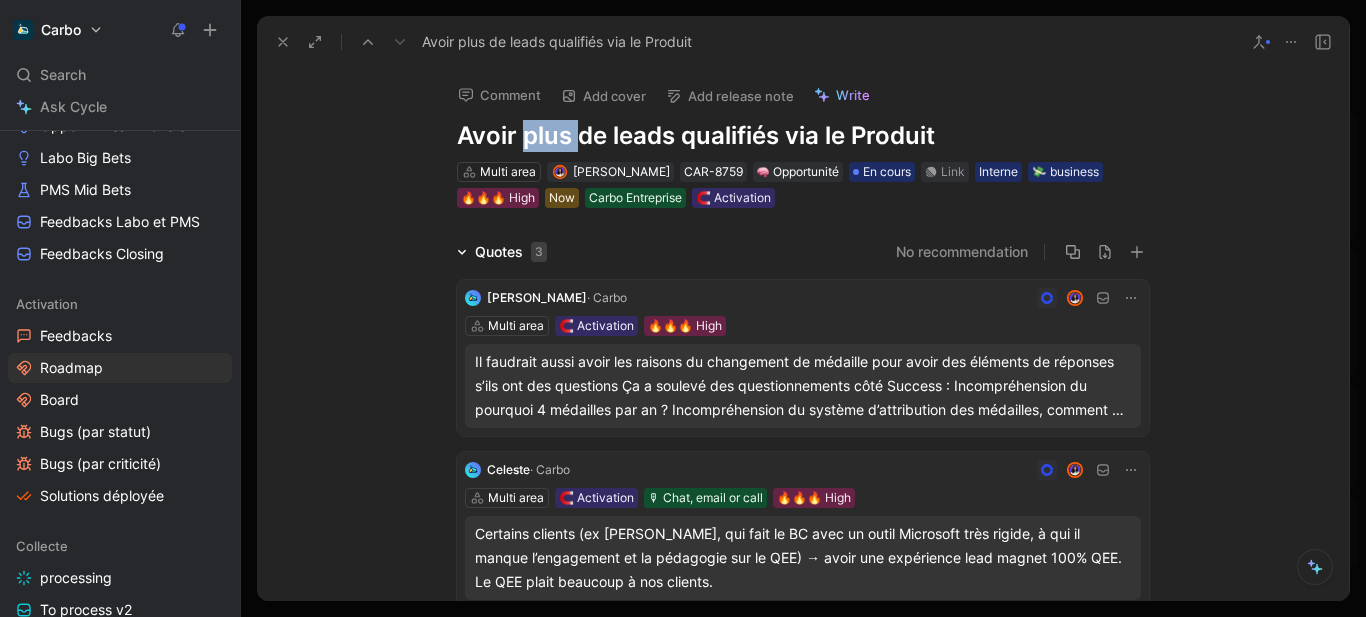 click on "Avoir plus de leads qualifiés via le Produit" at bounding box center [803, 136] 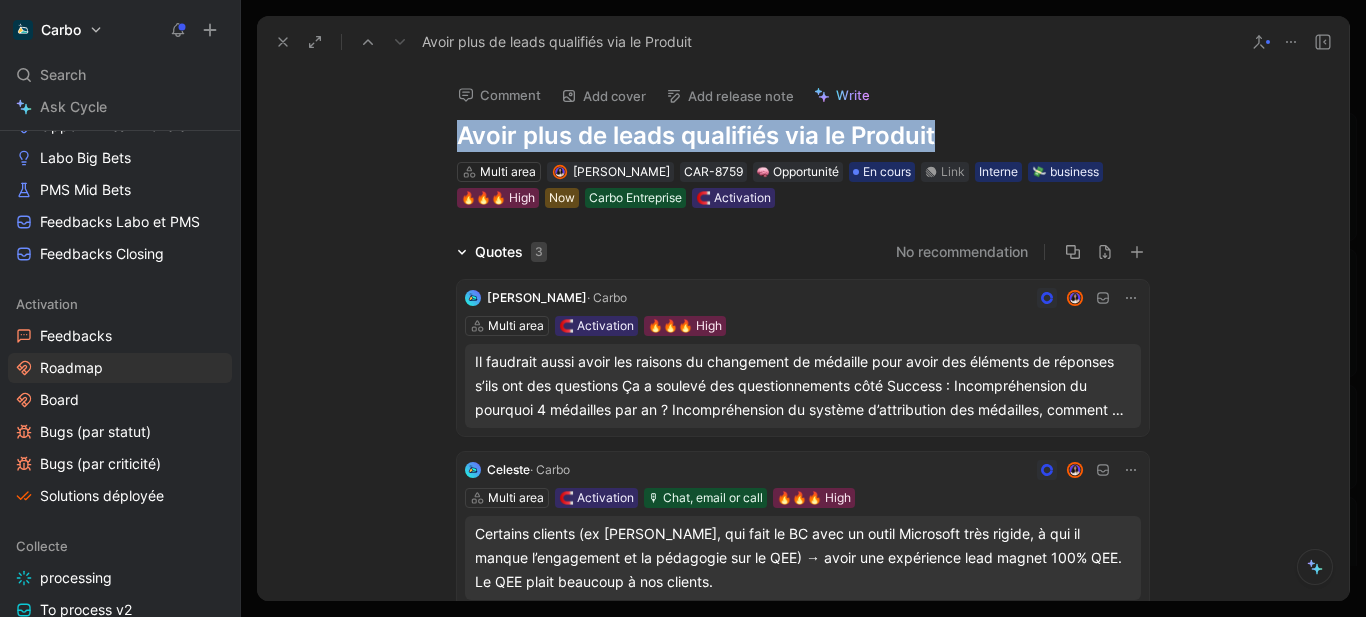 click on "Avoir plus de leads qualifiés via le Produit" at bounding box center (803, 136) 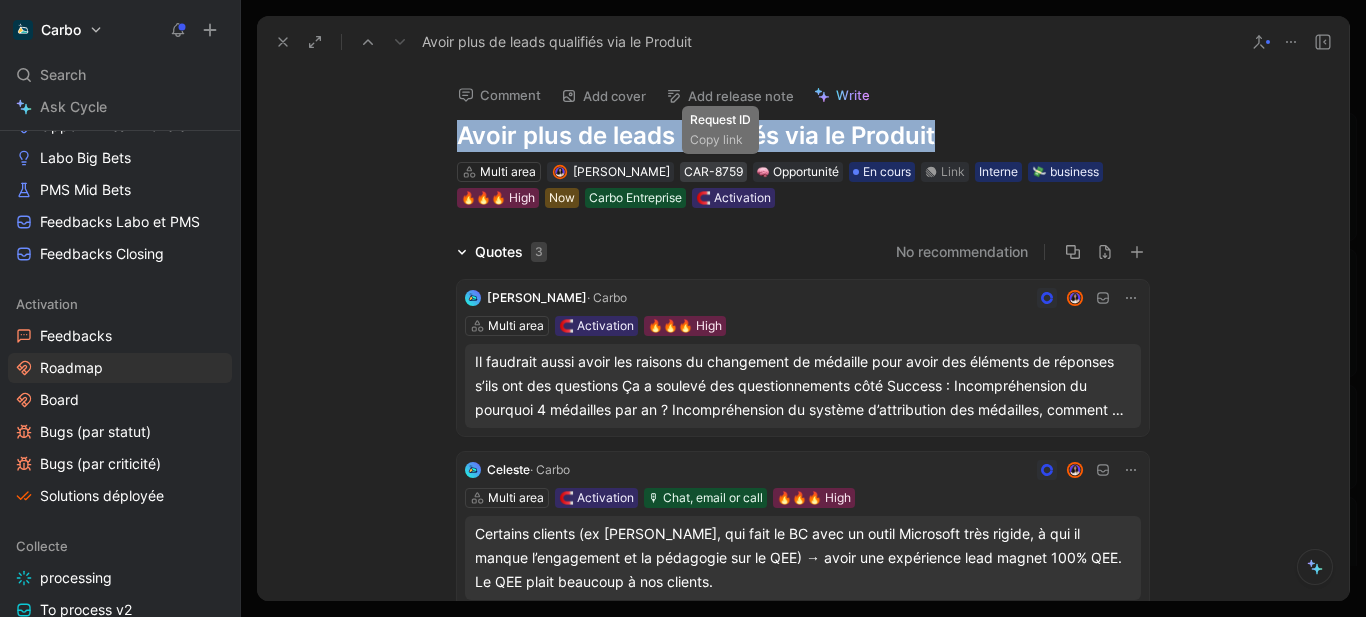 copy on "Avoir plus de leads qualifiés via le Produit" 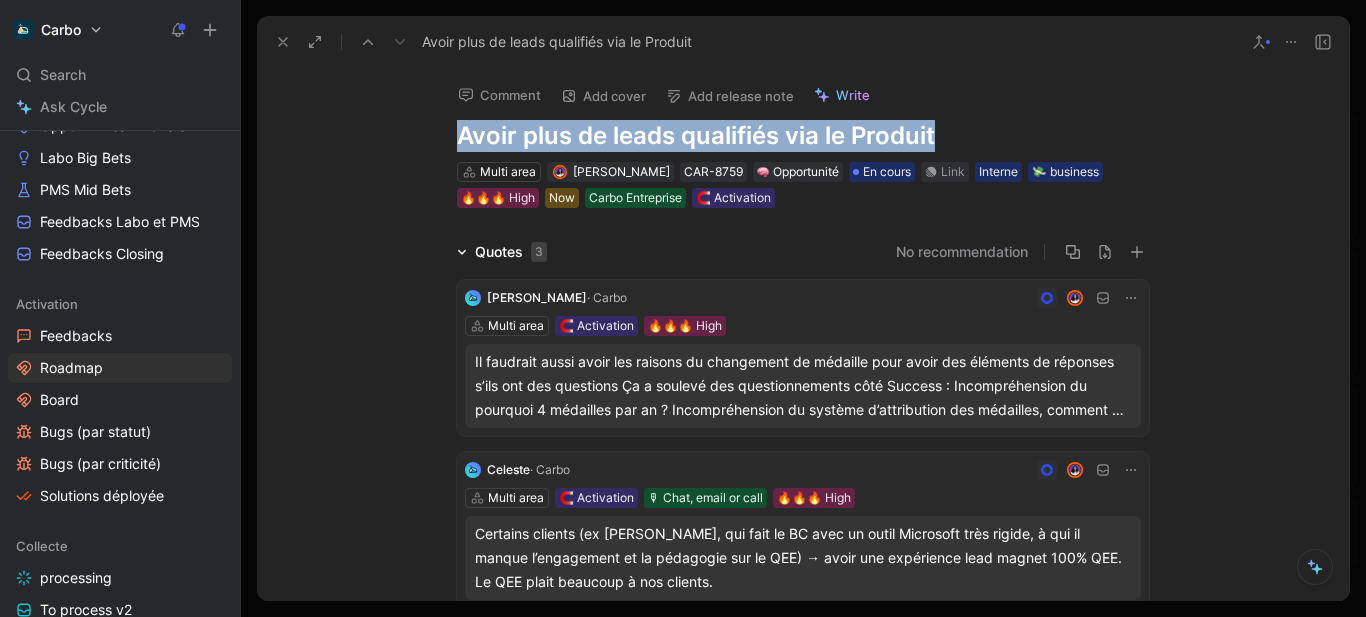 click 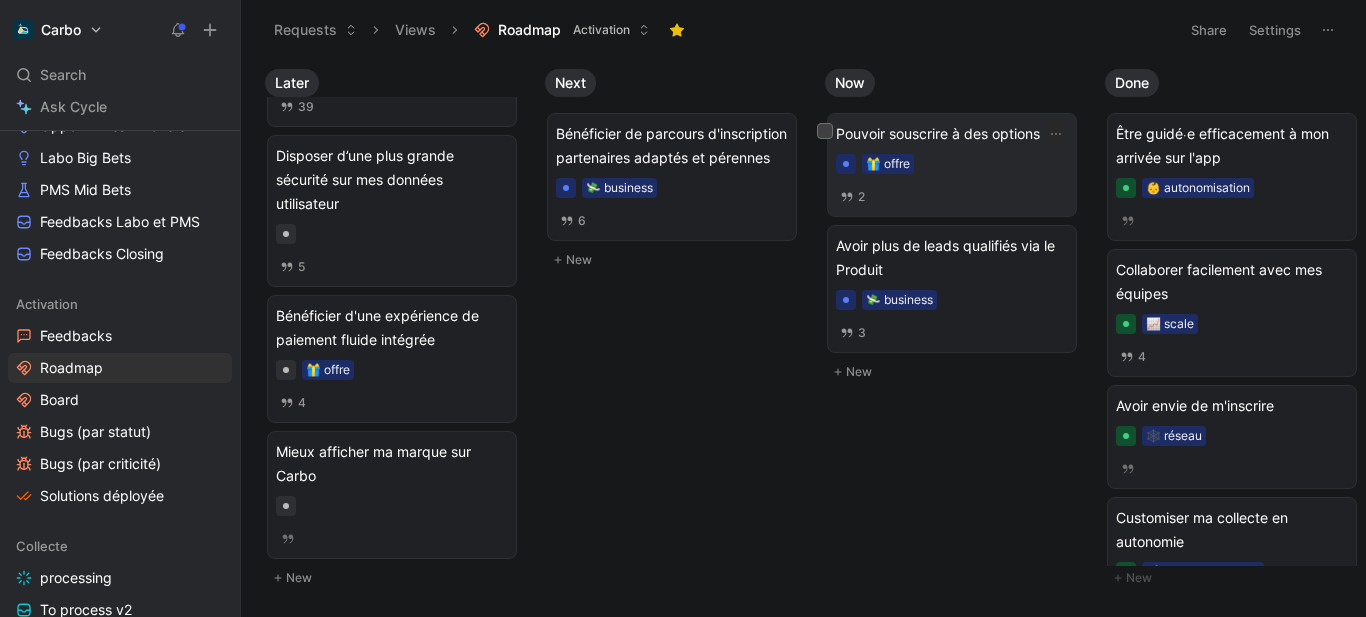 click on "Pouvoir souscrire à des options" at bounding box center (952, 134) 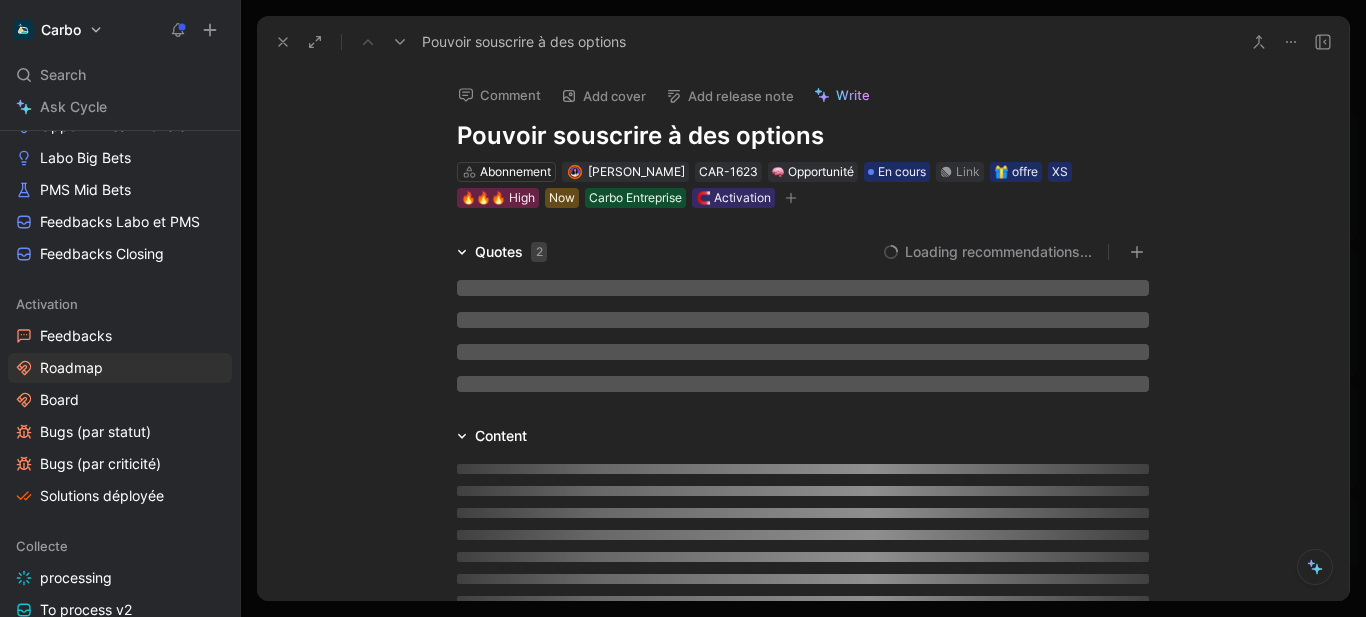 click on "Pouvoir souscrire à des options" at bounding box center [803, 136] 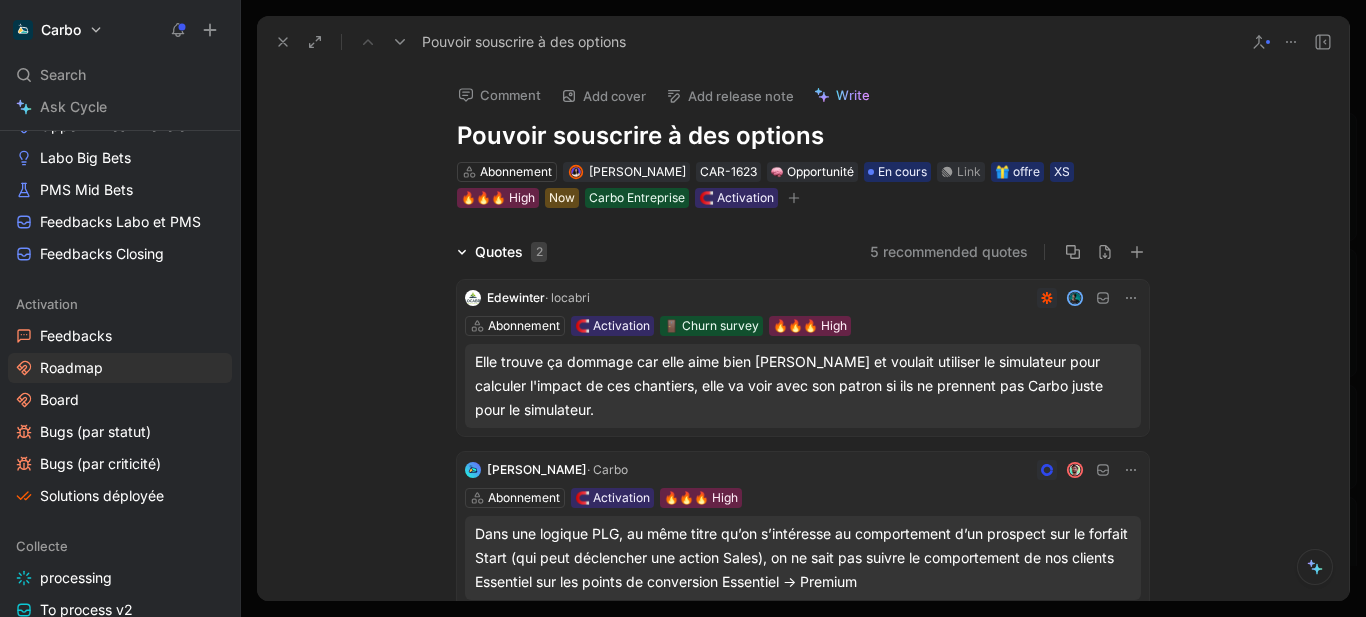 click 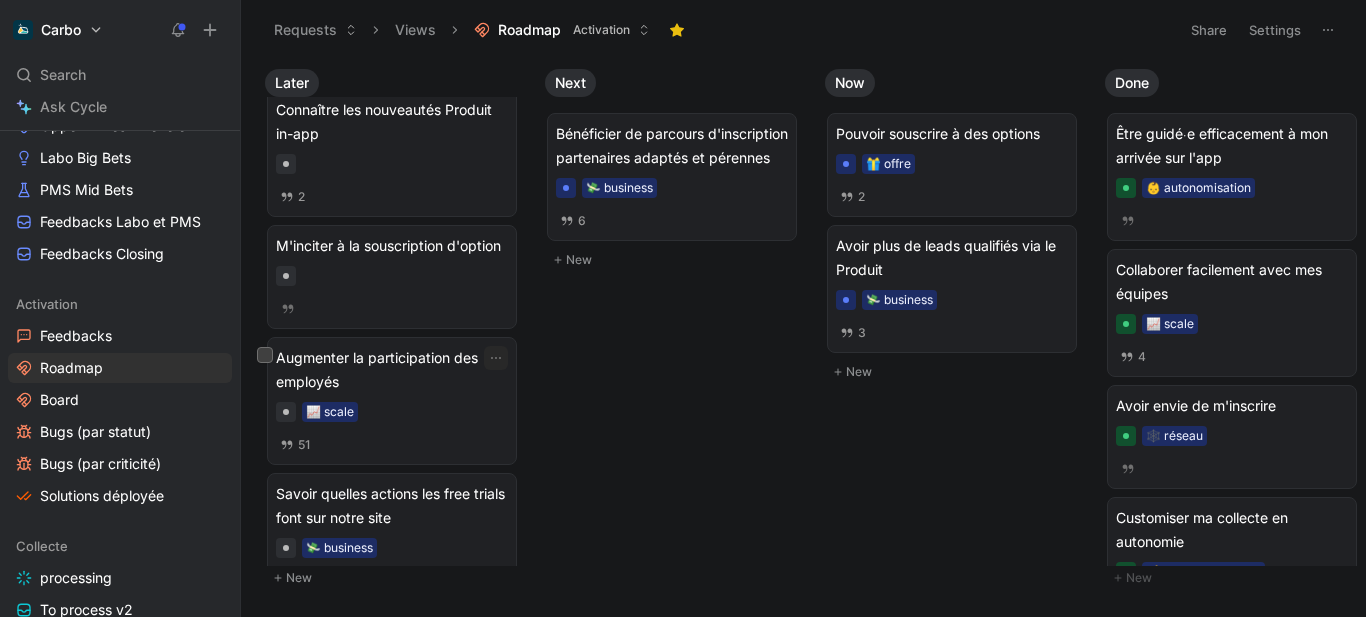scroll, scrollTop: 340, scrollLeft: 0, axis: vertical 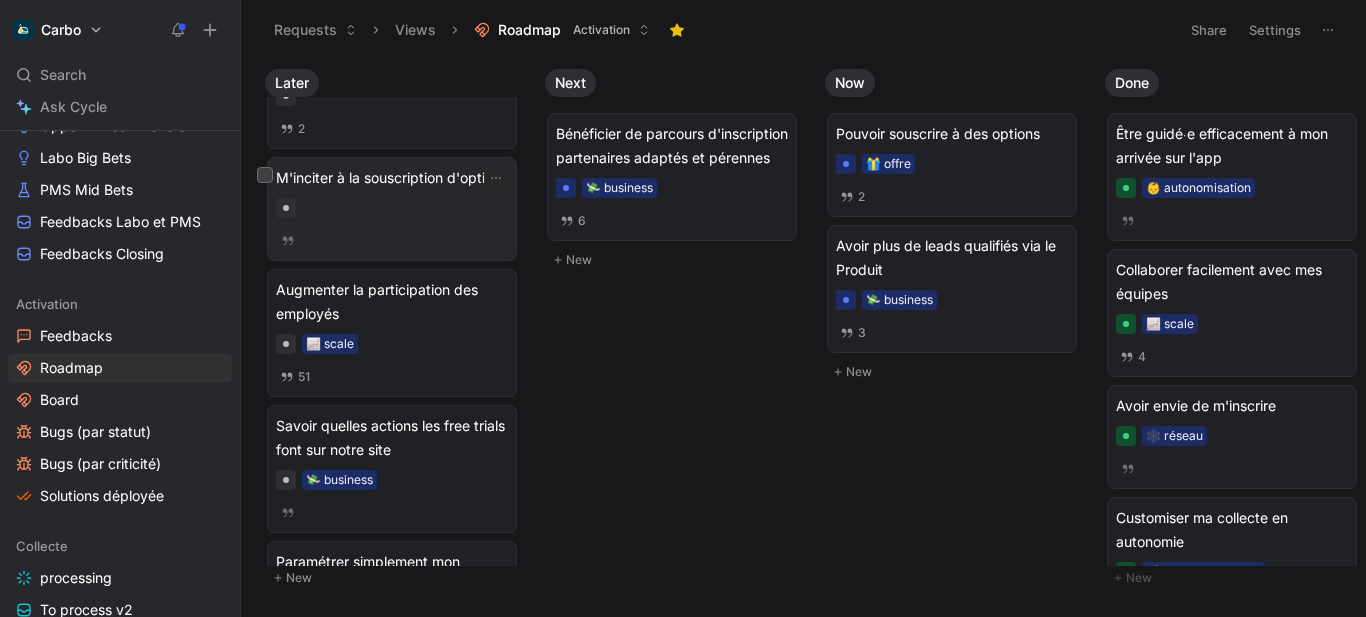 click at bounding box center [392, 208] 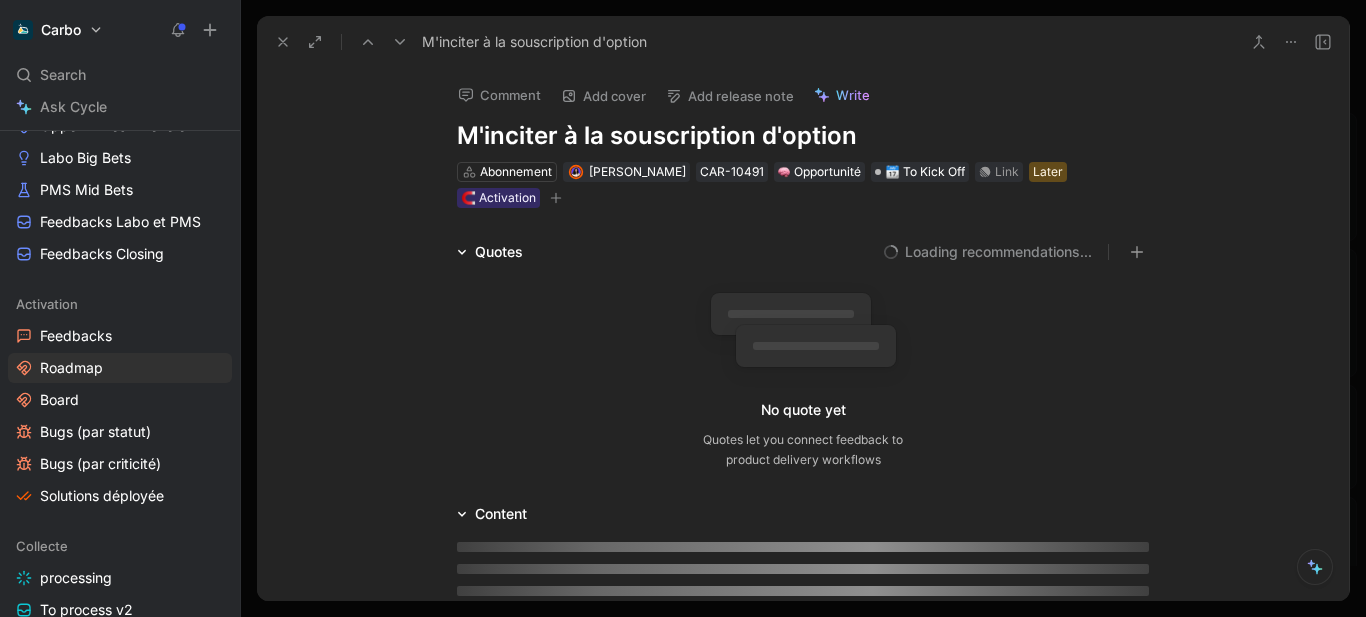 click on "M'inciter à la souscription d'option" at bounding box center (803, 136) 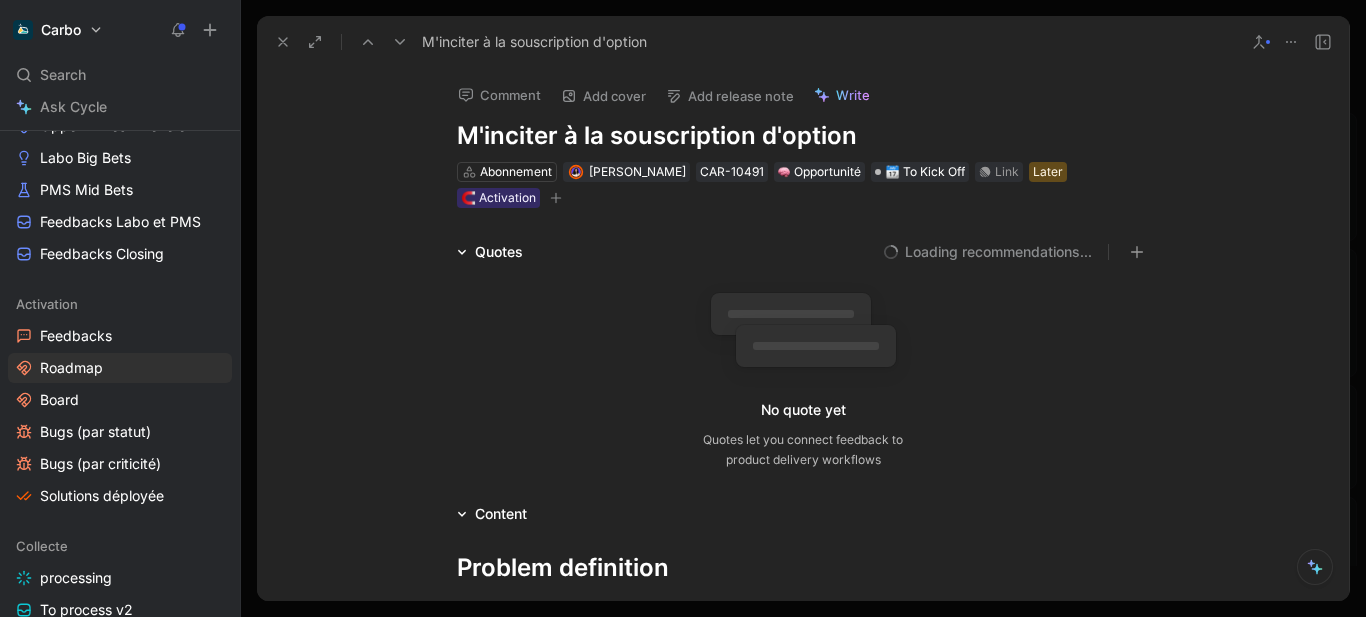 click on "M'inciter à la souscription d'option" at bounding box center (803, 136) 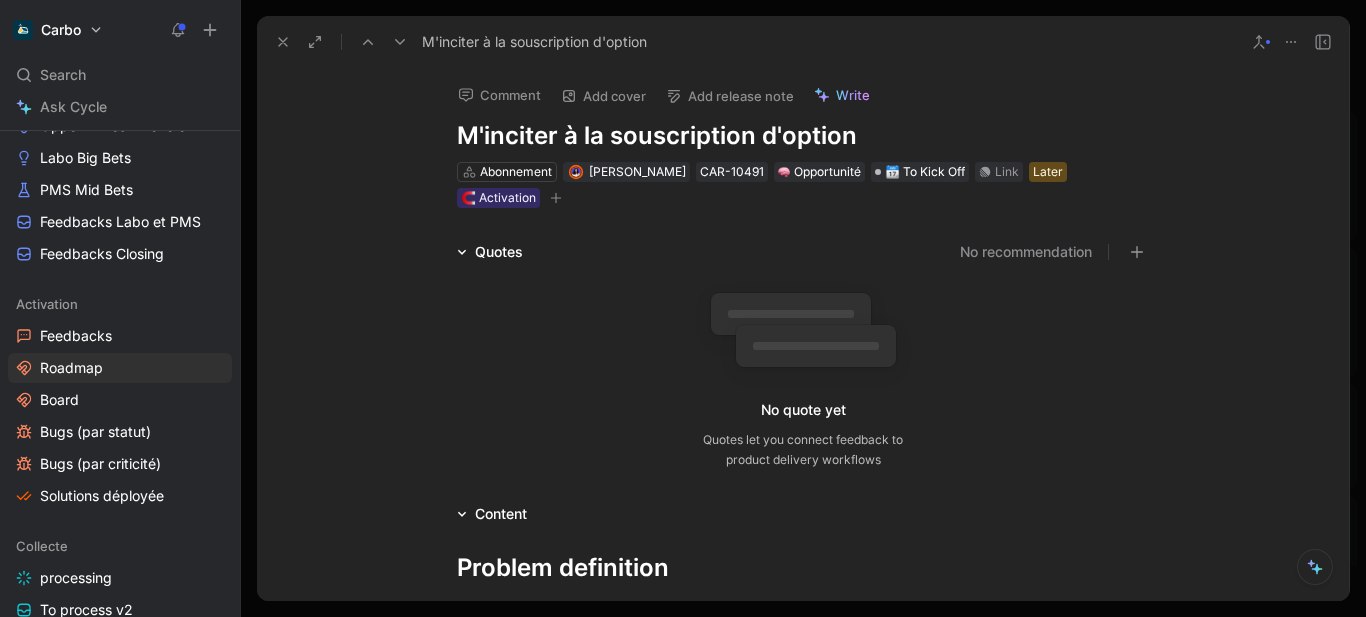 click at bounding box center [283, 42] 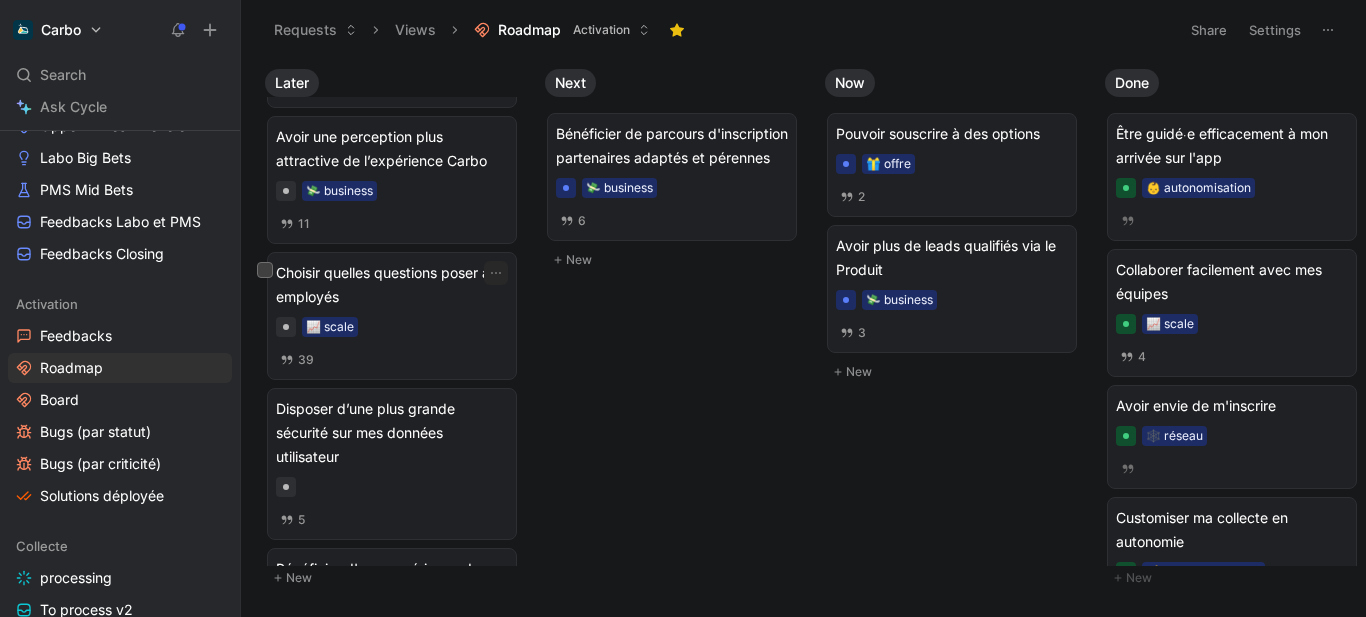 scroll, scrollTop: 902, scrollLeft: 0, axis: vertical 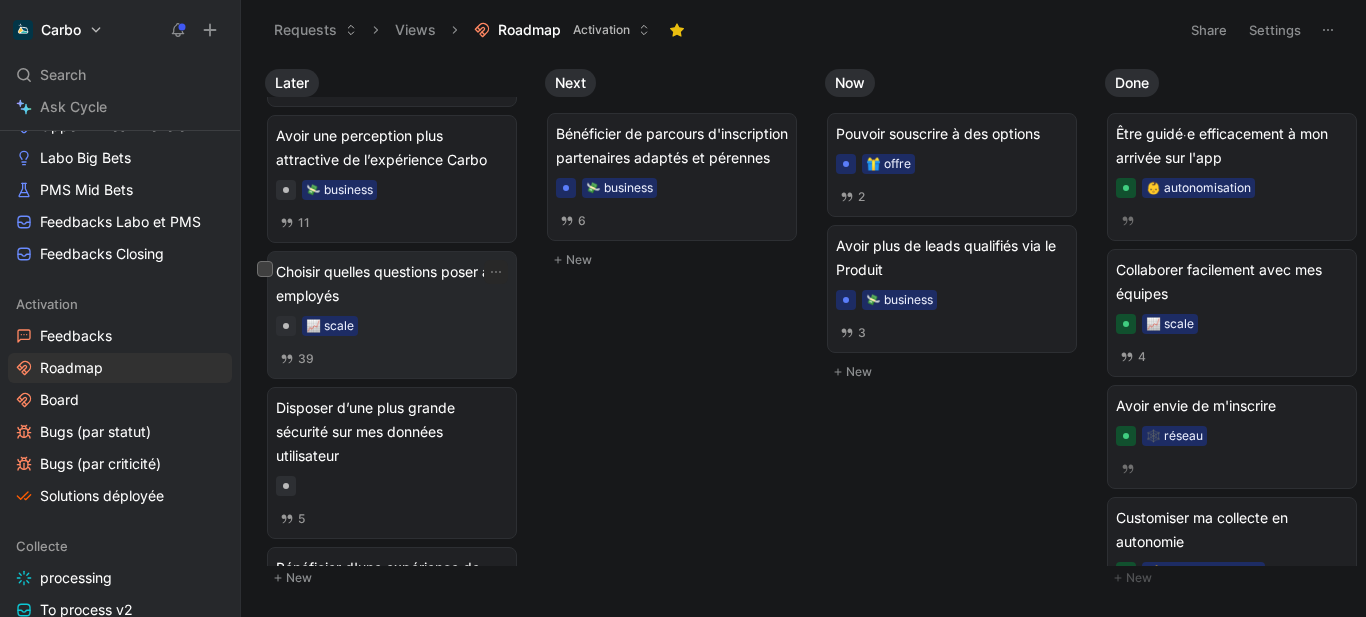click on "Choisir quelles questions poser aux employés" at bounding box center [392, 284] 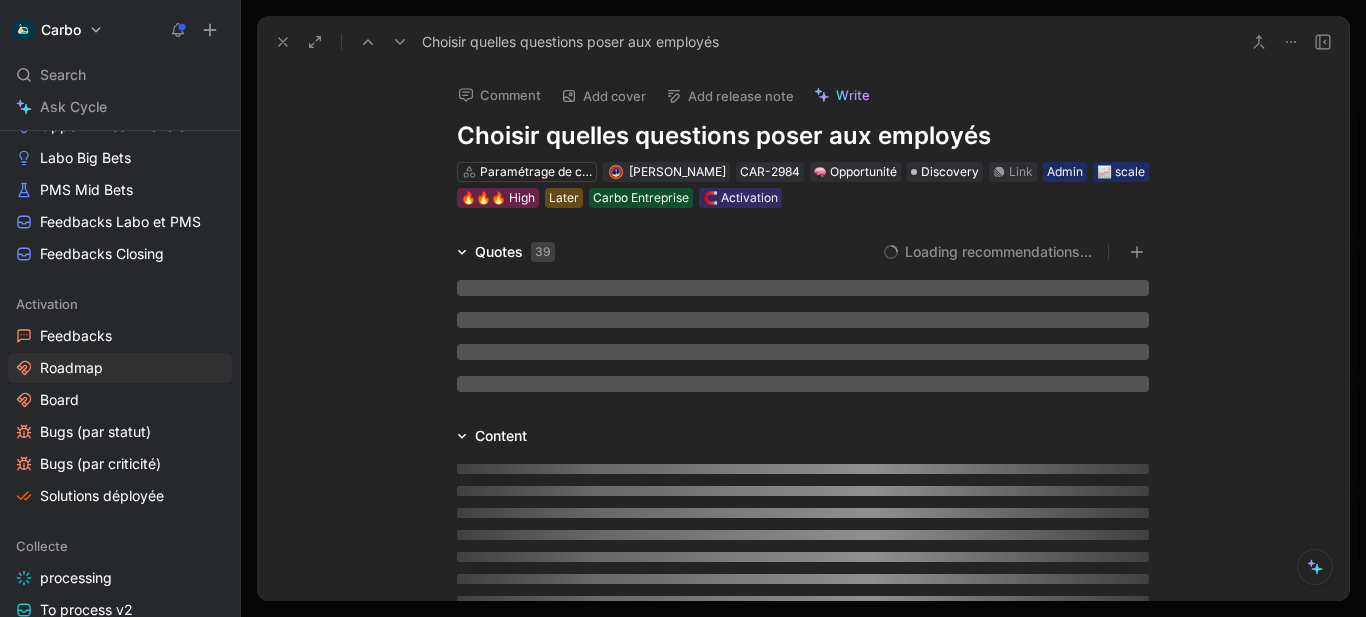 click on "Choisir quelles questions poser aux employés" at bounding box center (803, 136) 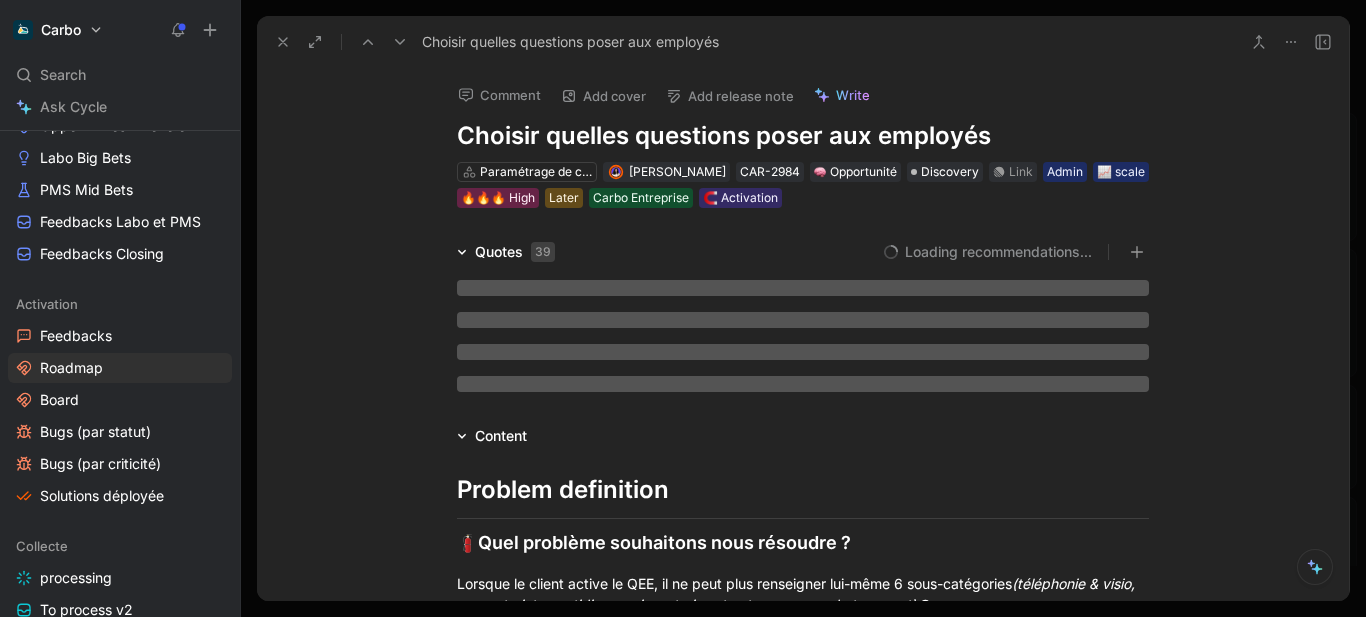 click on "Choisir quelles questions poser aux employés" at bounding box center (803, 136) 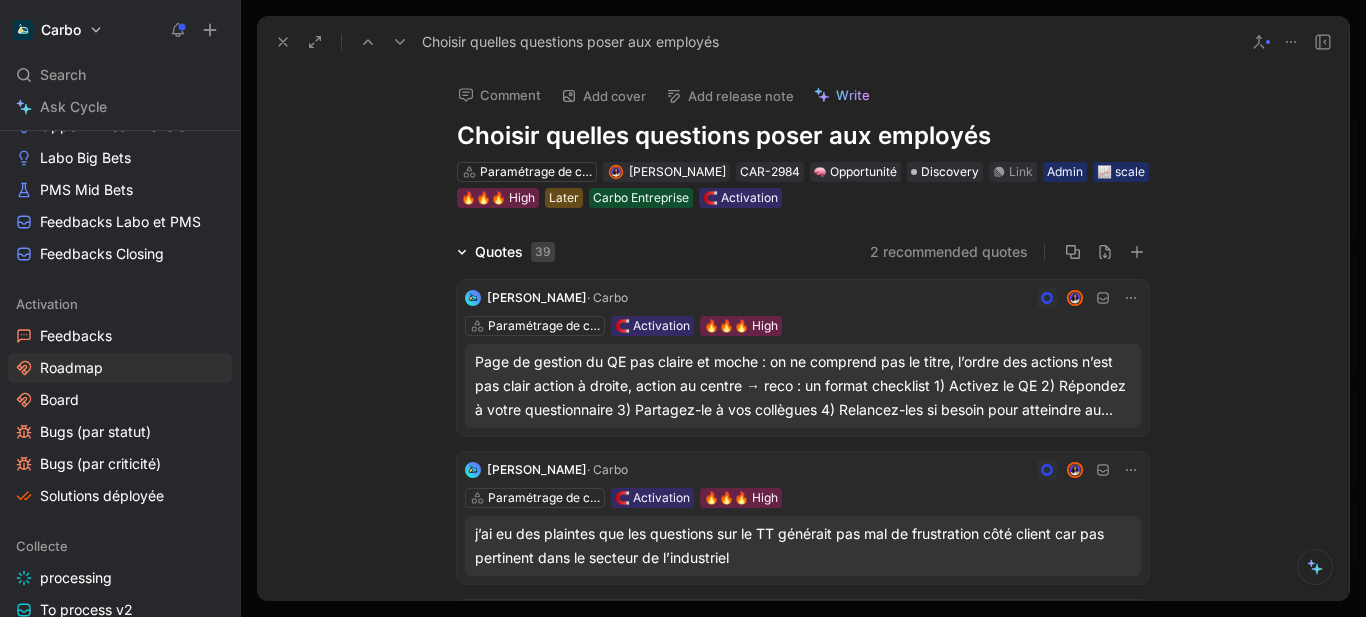 click at bounding box center (283, 42) 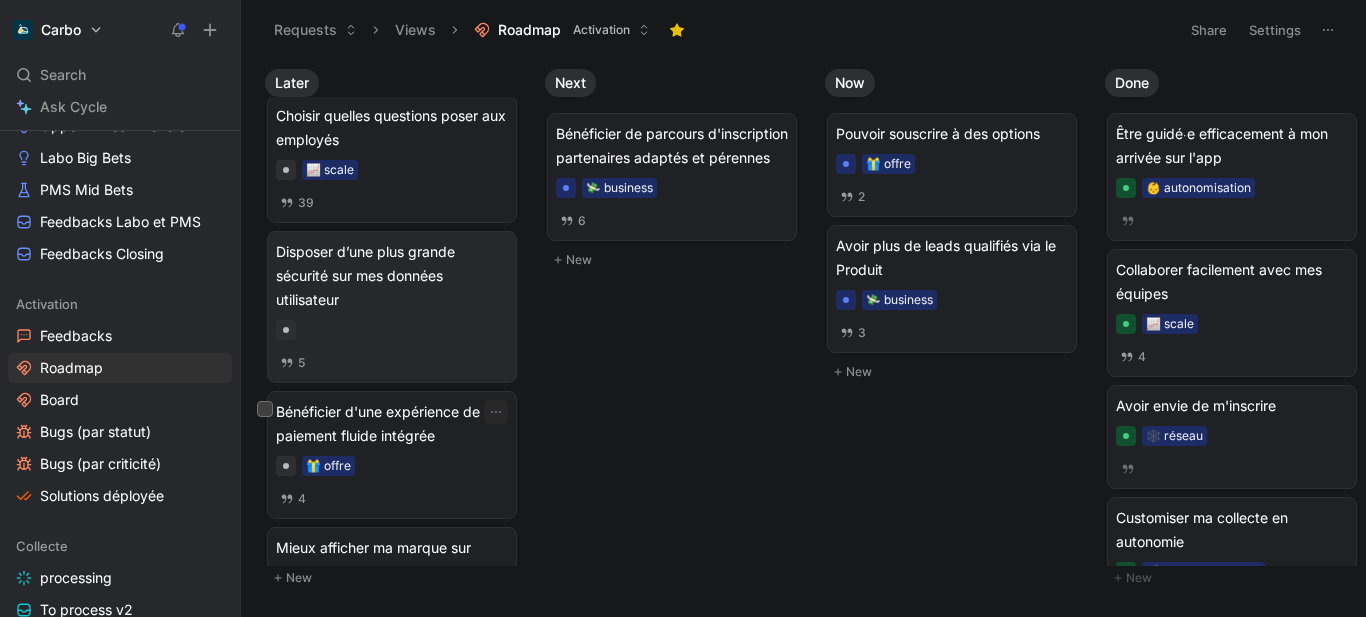 scroll, scrollTop: 1086, scrollLeft: 0, axis: vertical 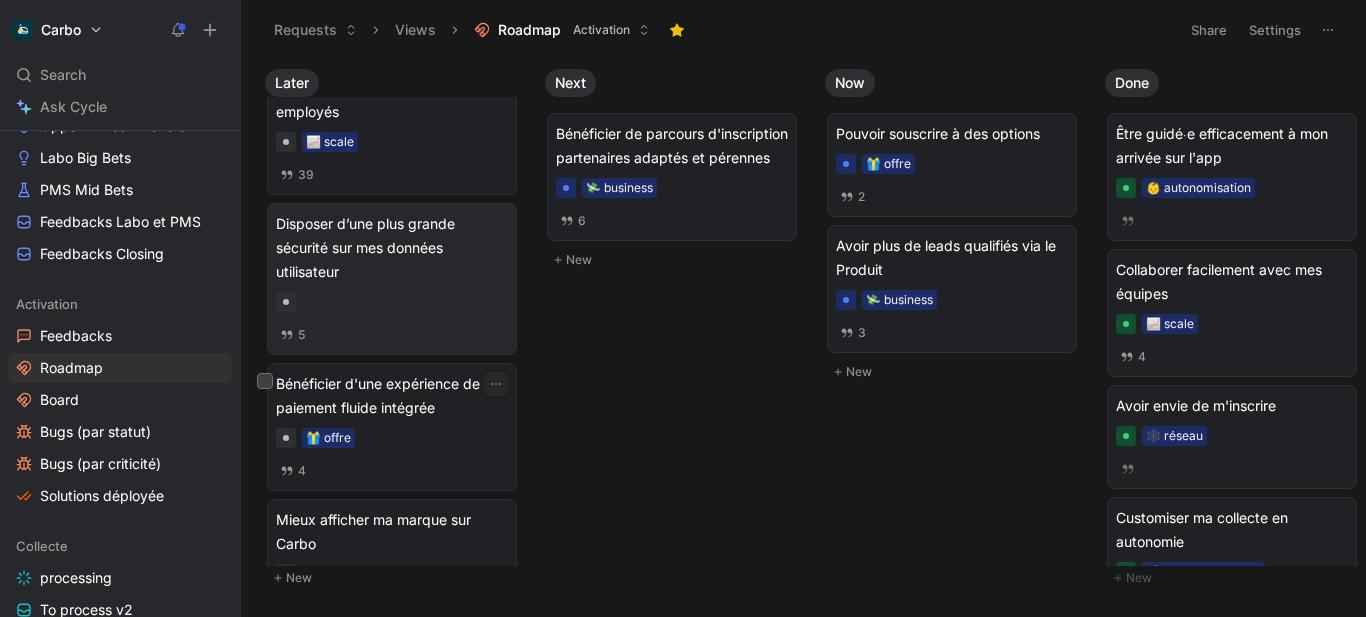 click on "🎁 offre" at bounding box center (392, 438) 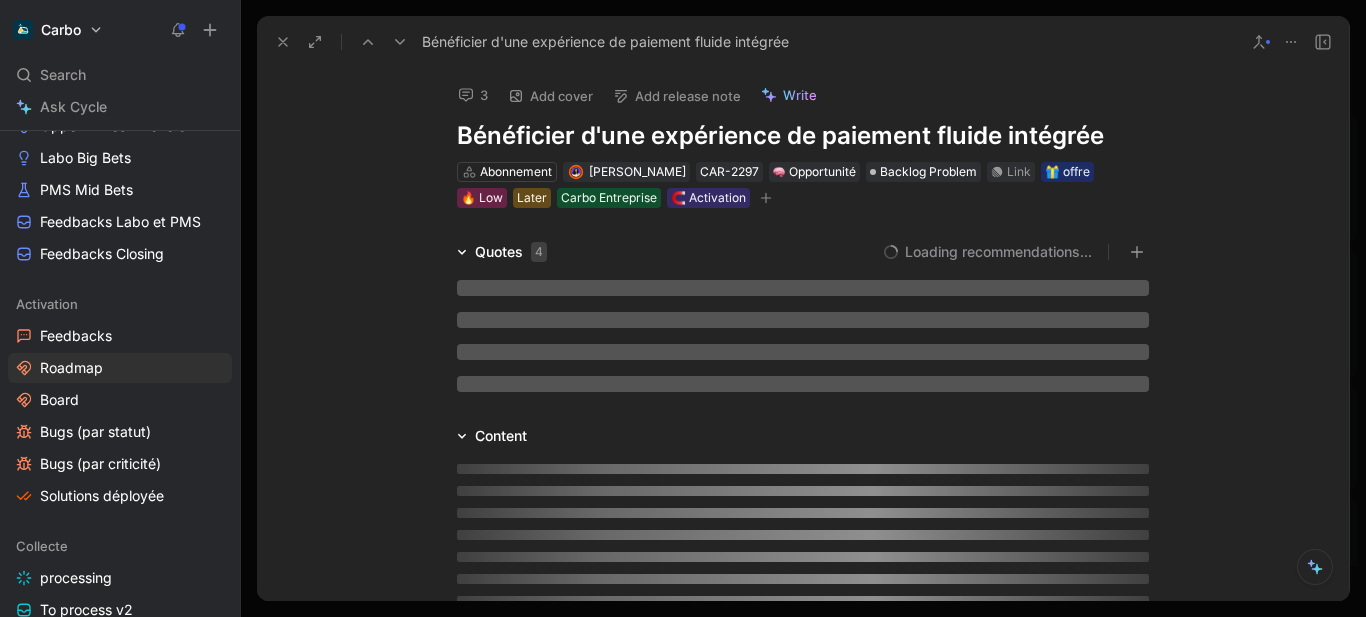 click on "Bénéficier d'une expérience de paiement fluide intégrée" at bounding box center [803, 136] 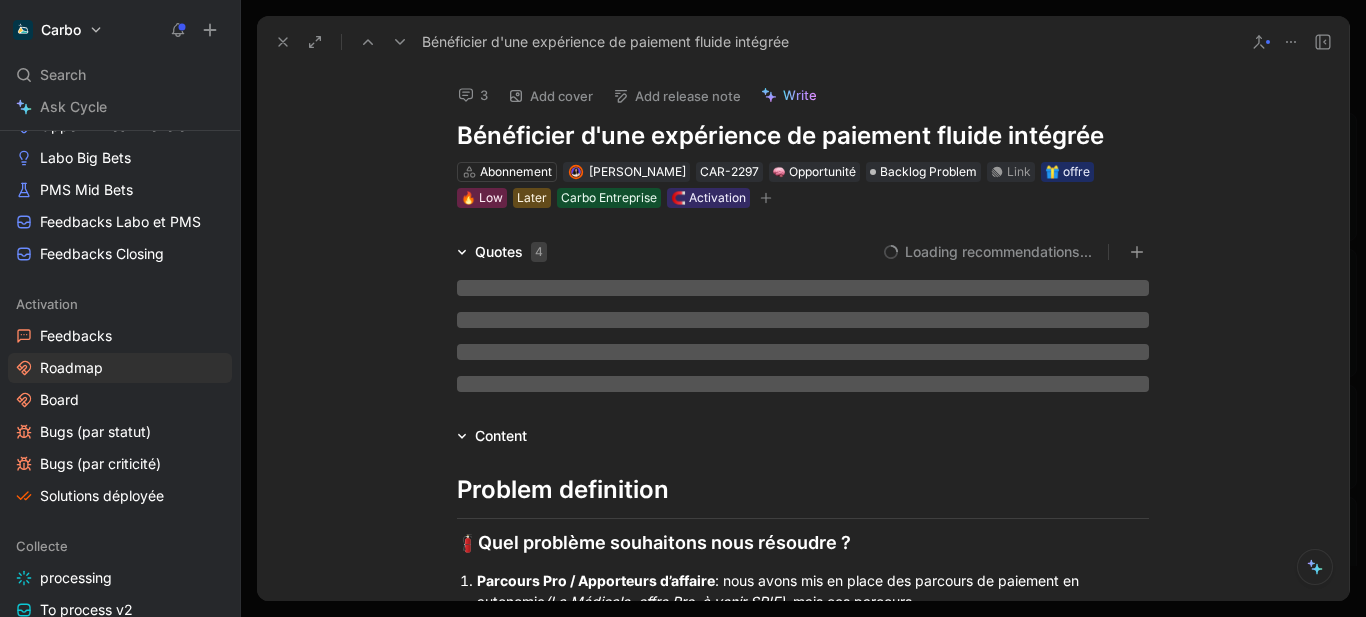 click on "Bénéficier d'une expérience de paiement fluide intégrée" at bounding box center (803, 136) 